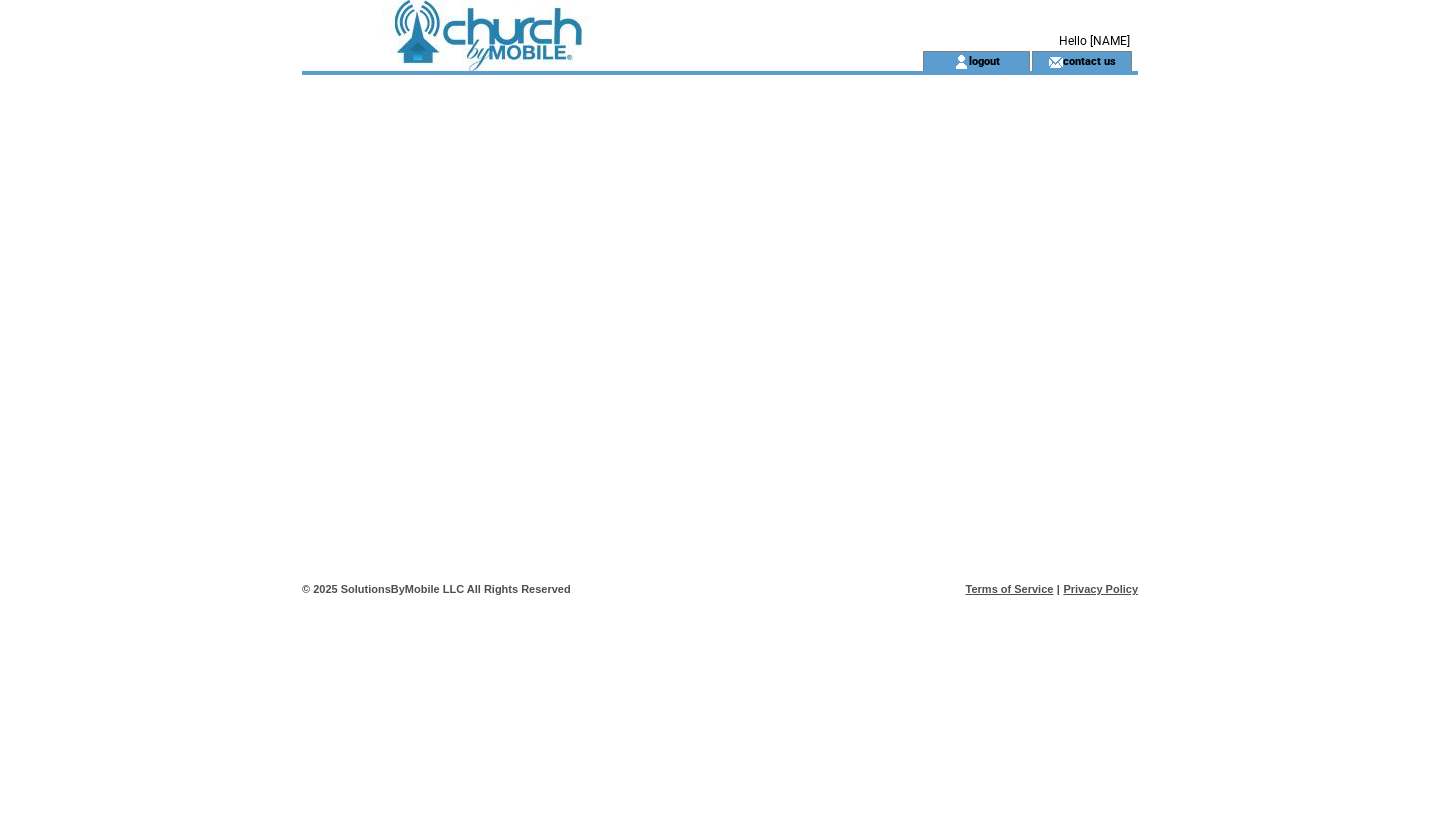 scroll, scrollTop: 0, scrollLeft: 0, axis: both 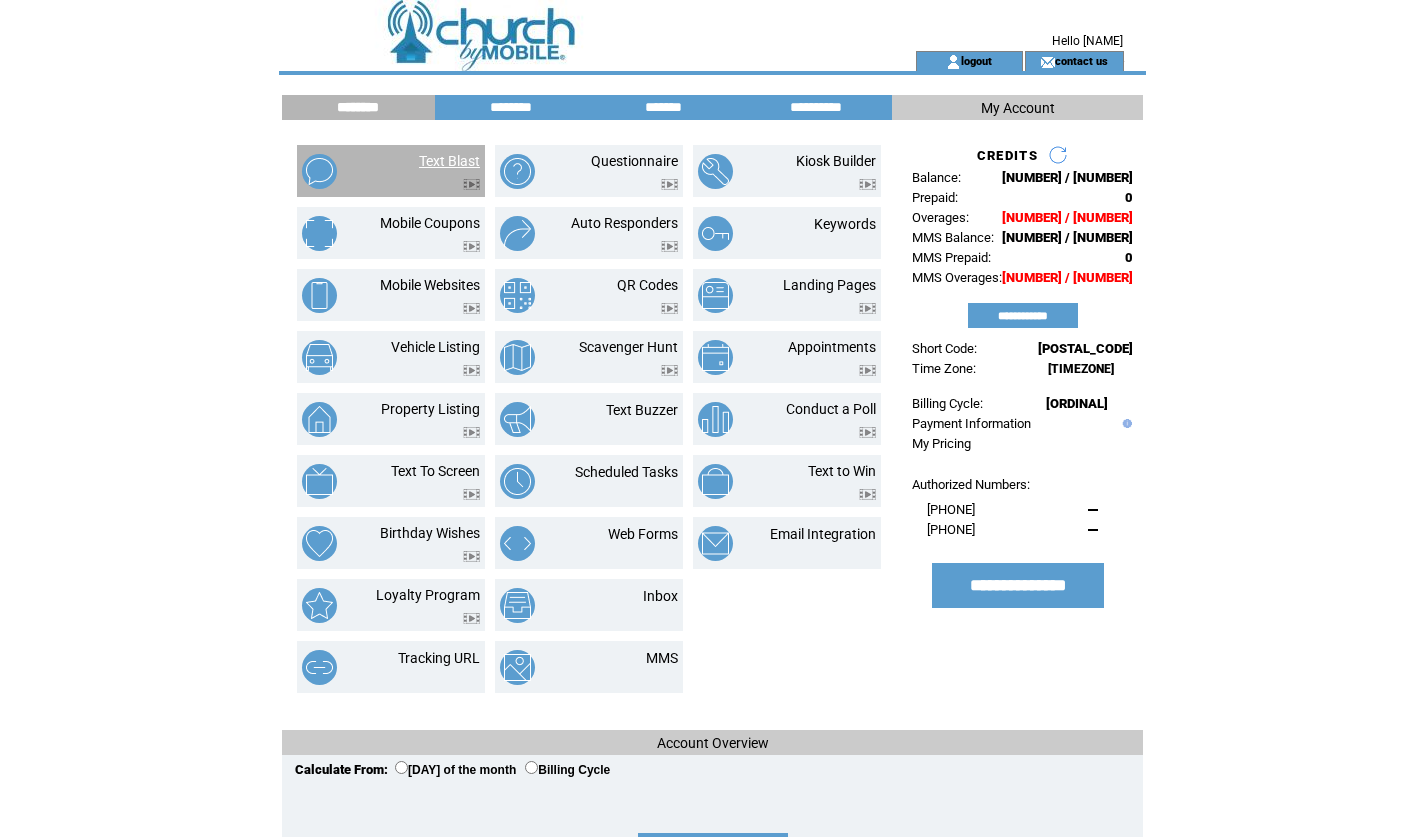 click on "Text Blast" at bounding box center (449, 161) 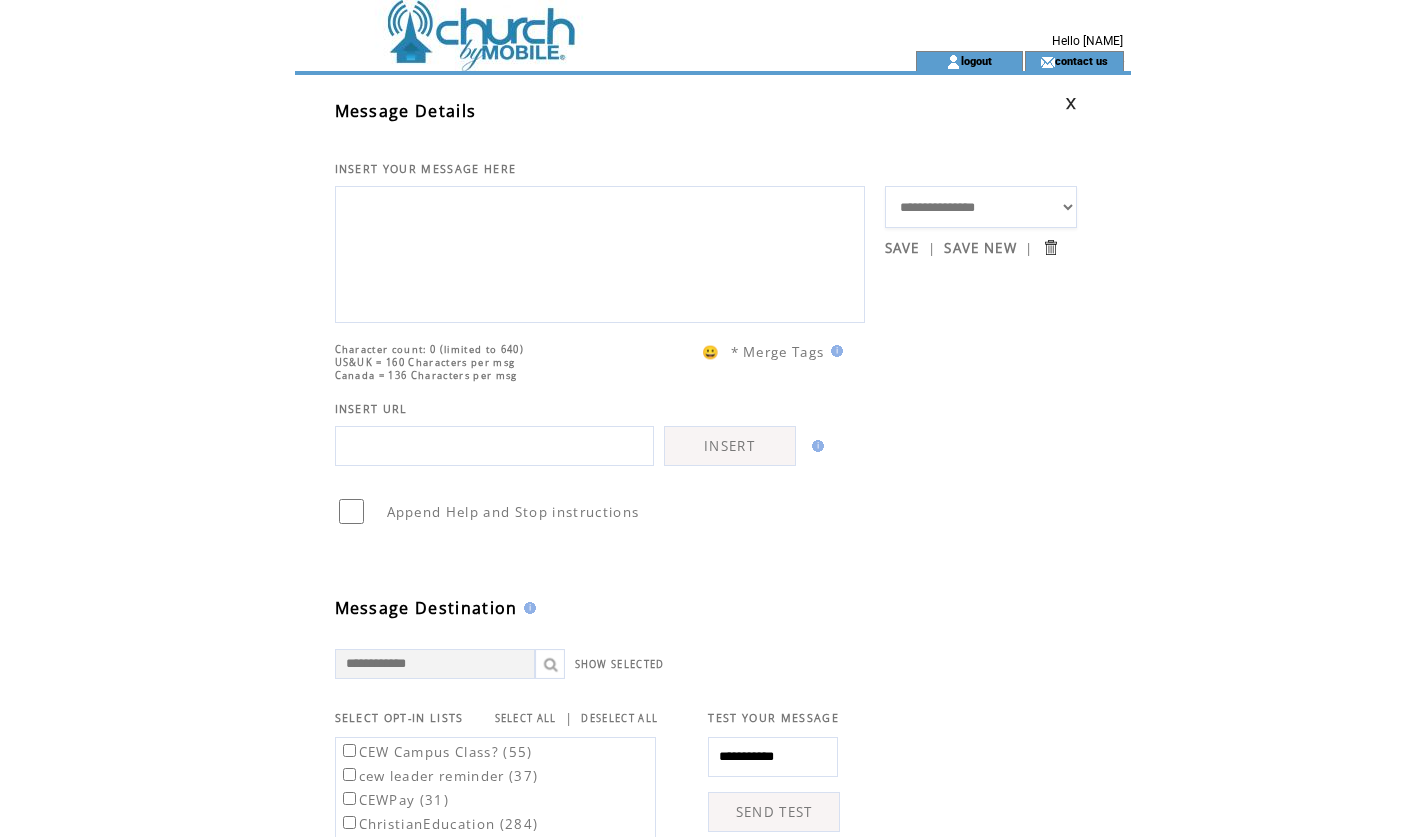 scroll, scrollTop: 0, scrollLeft: 0, axis: both 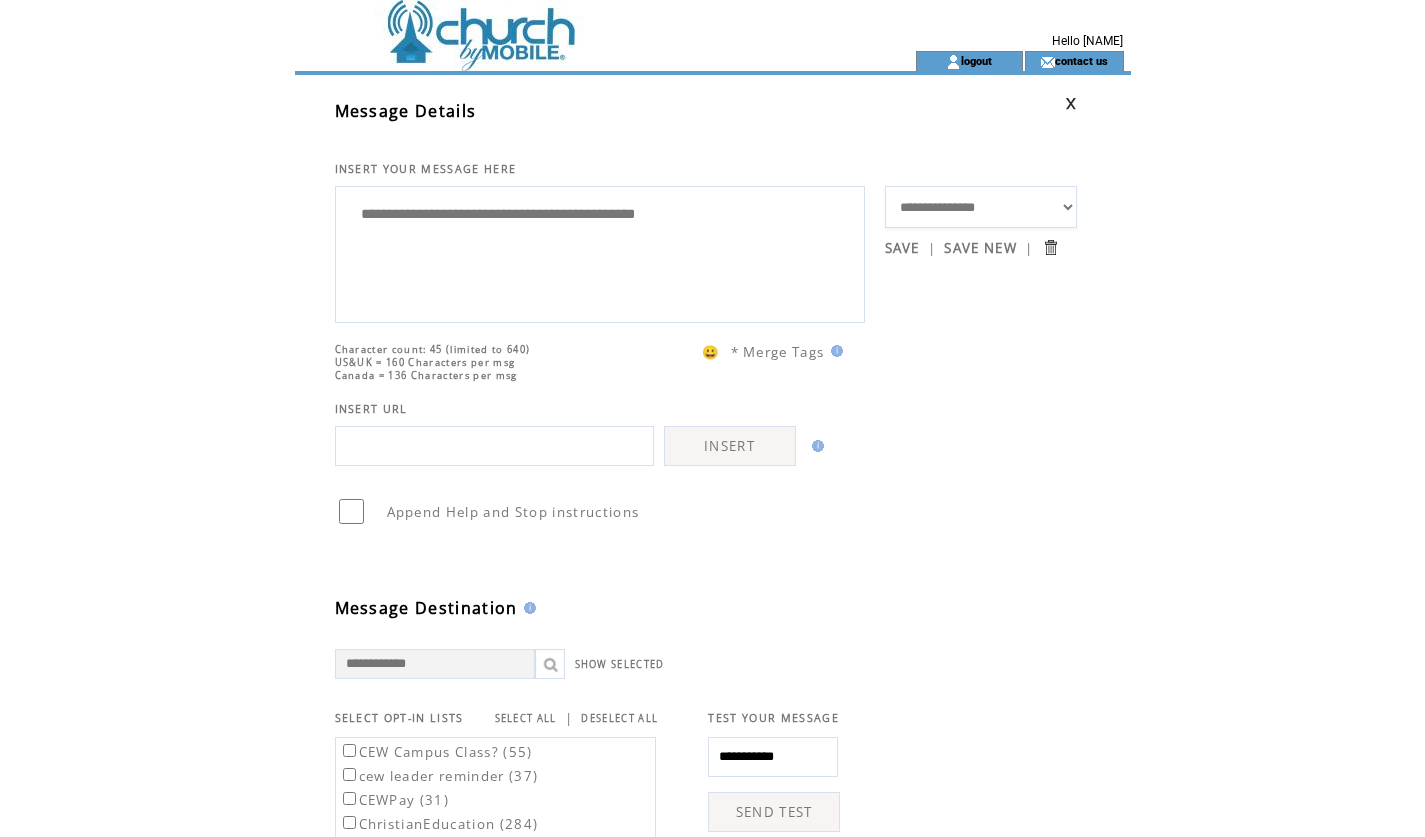 paste on "**********" 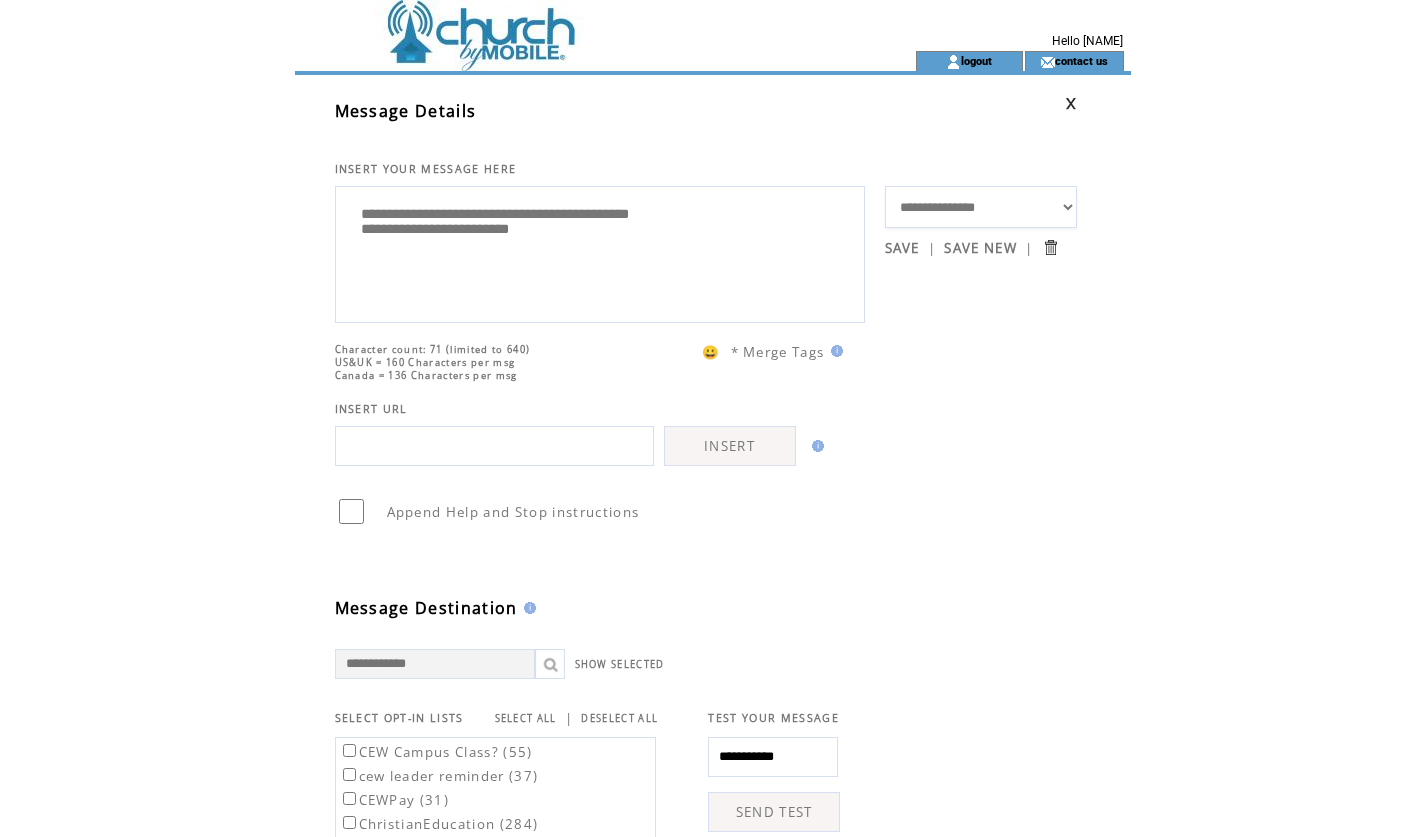 click on "**********" at bounding box center (600, 252) 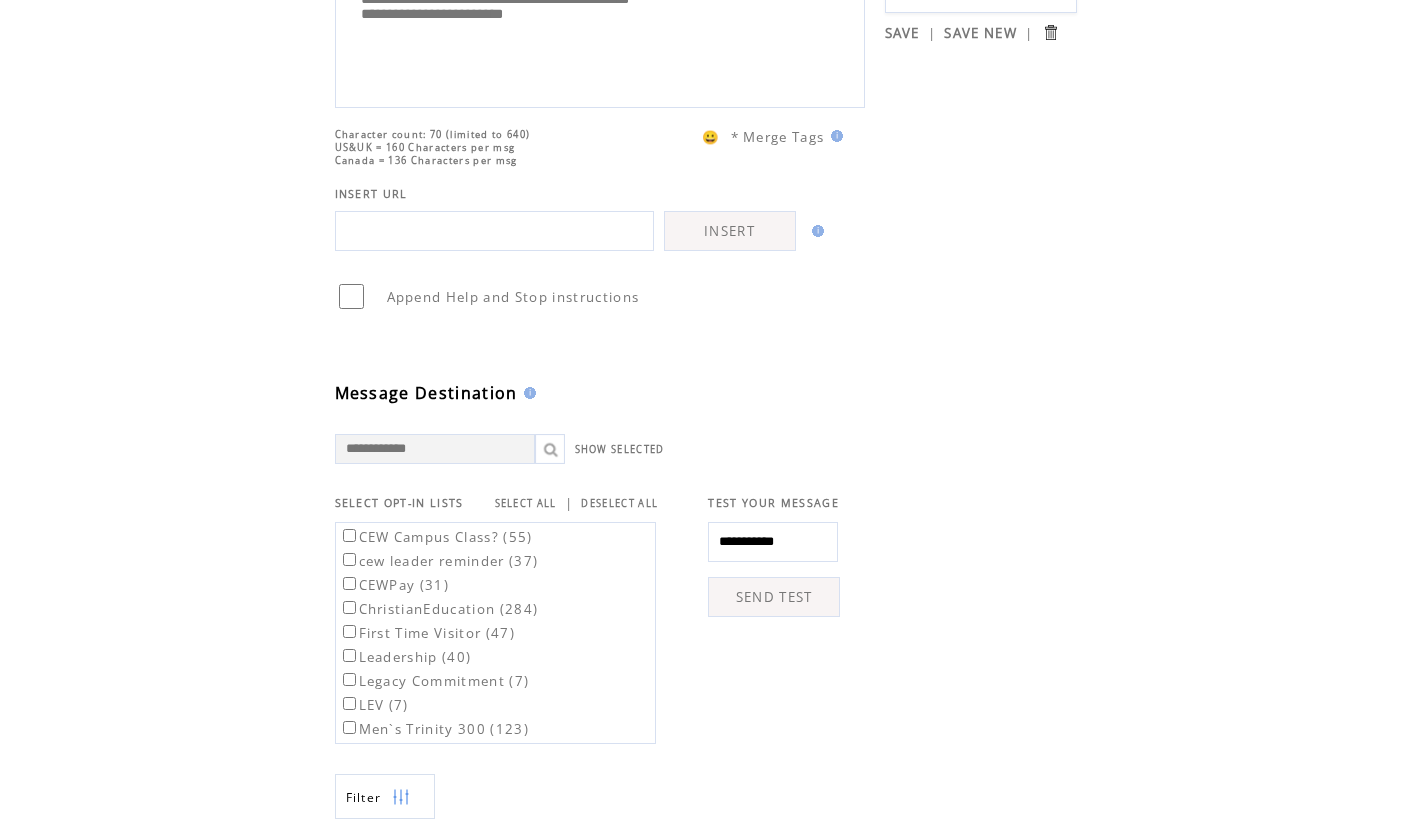 scroll, scrollTop: 216, scrollLeft: 0, axis: vertical 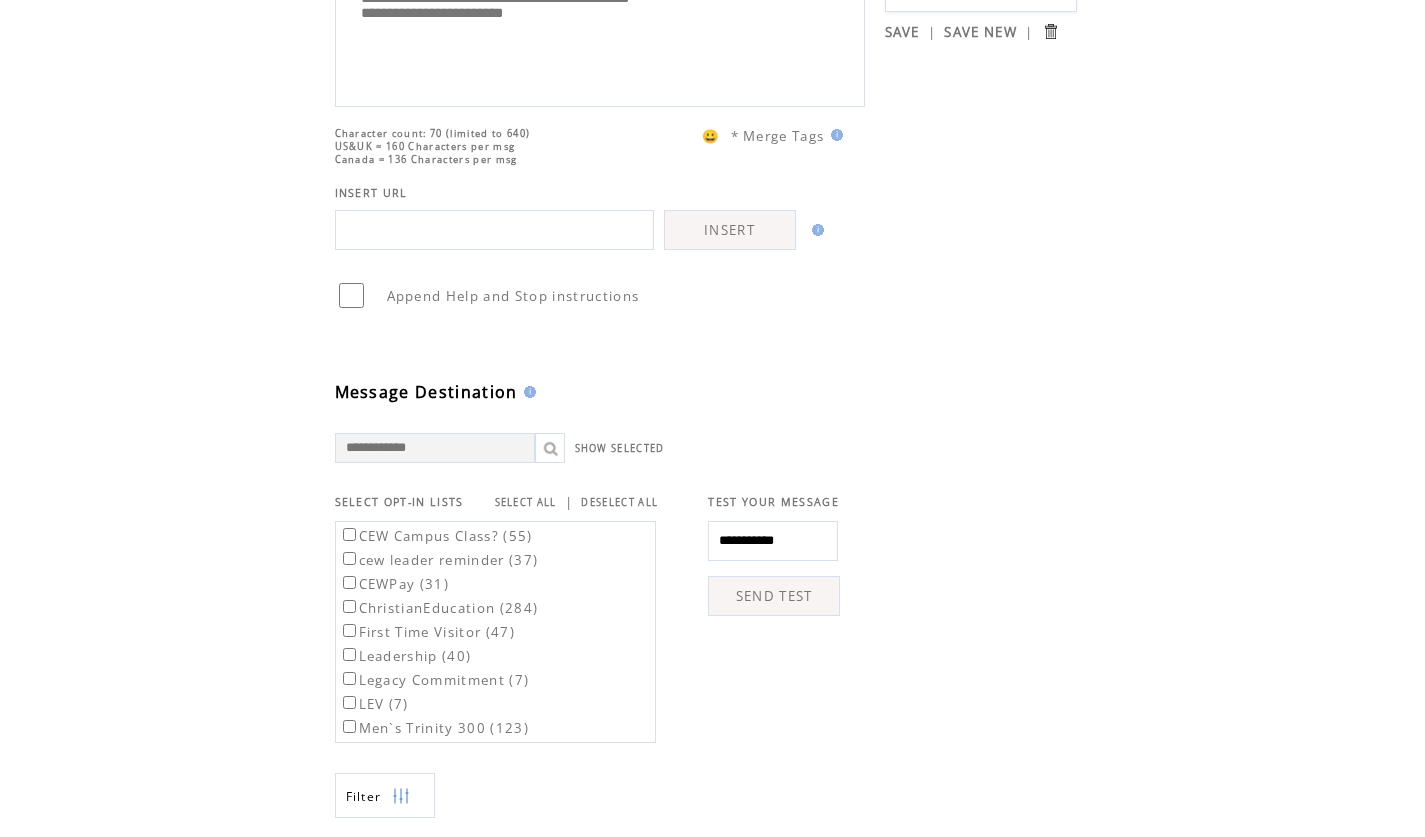 type on "**********" 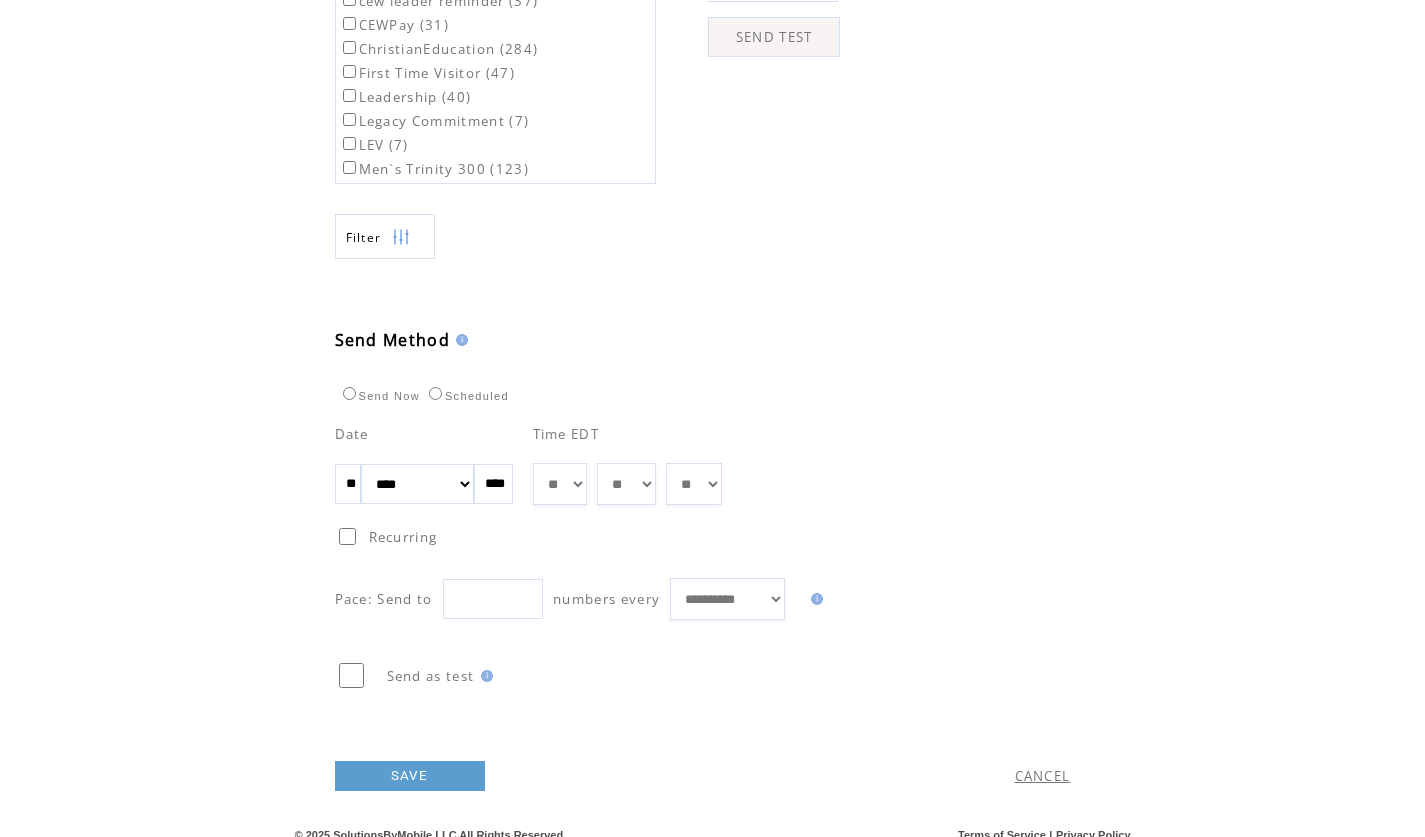 scroll, scrollTop: 776, scrollLeft: 0, axis: vertical 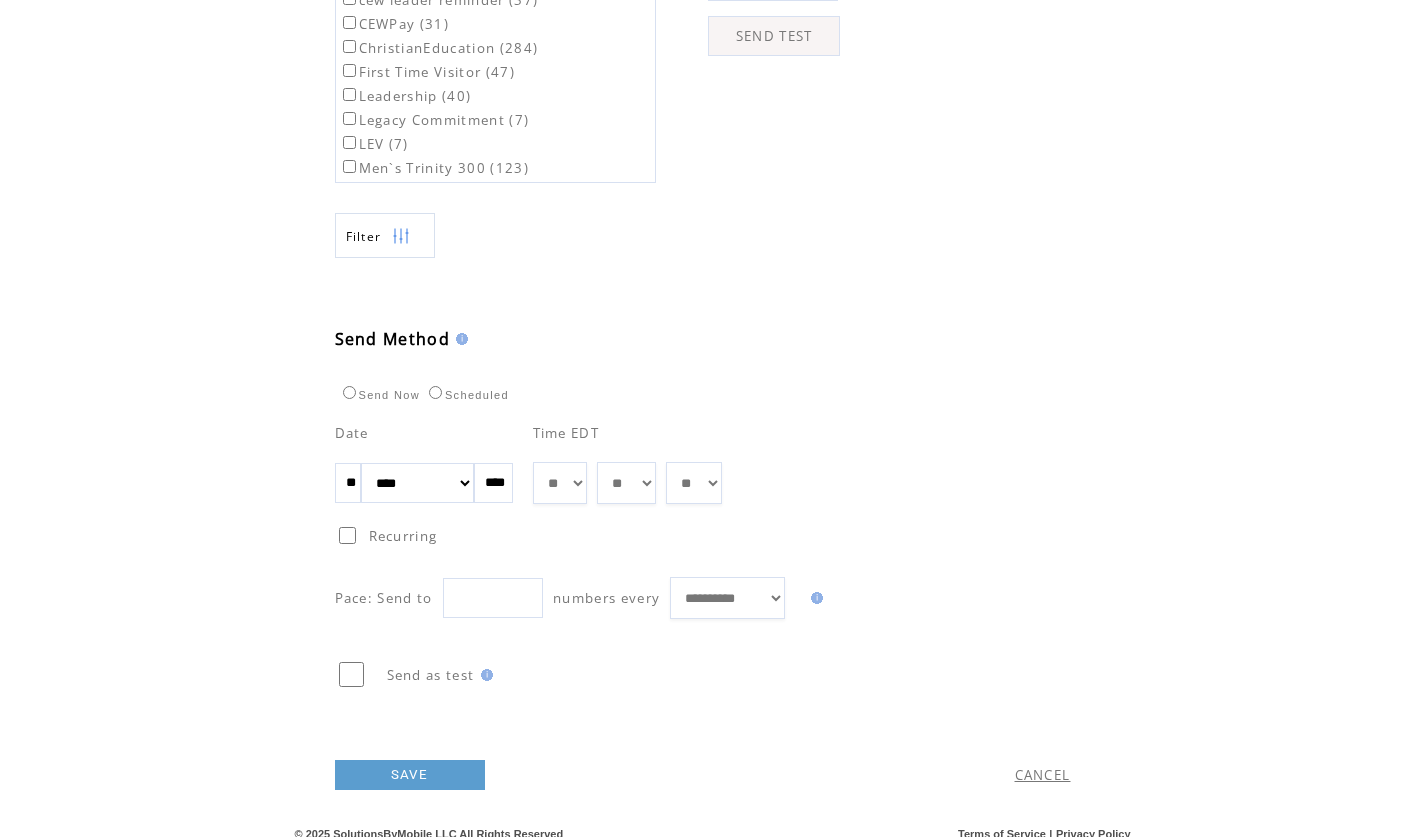 click on "** 	 ** 	 ** 	 ** 	 ** 	 ** 	 ** 	 ** 	 ** 	 ** 	 ** 	 ** 	 **" at bounding box center [560, 483] 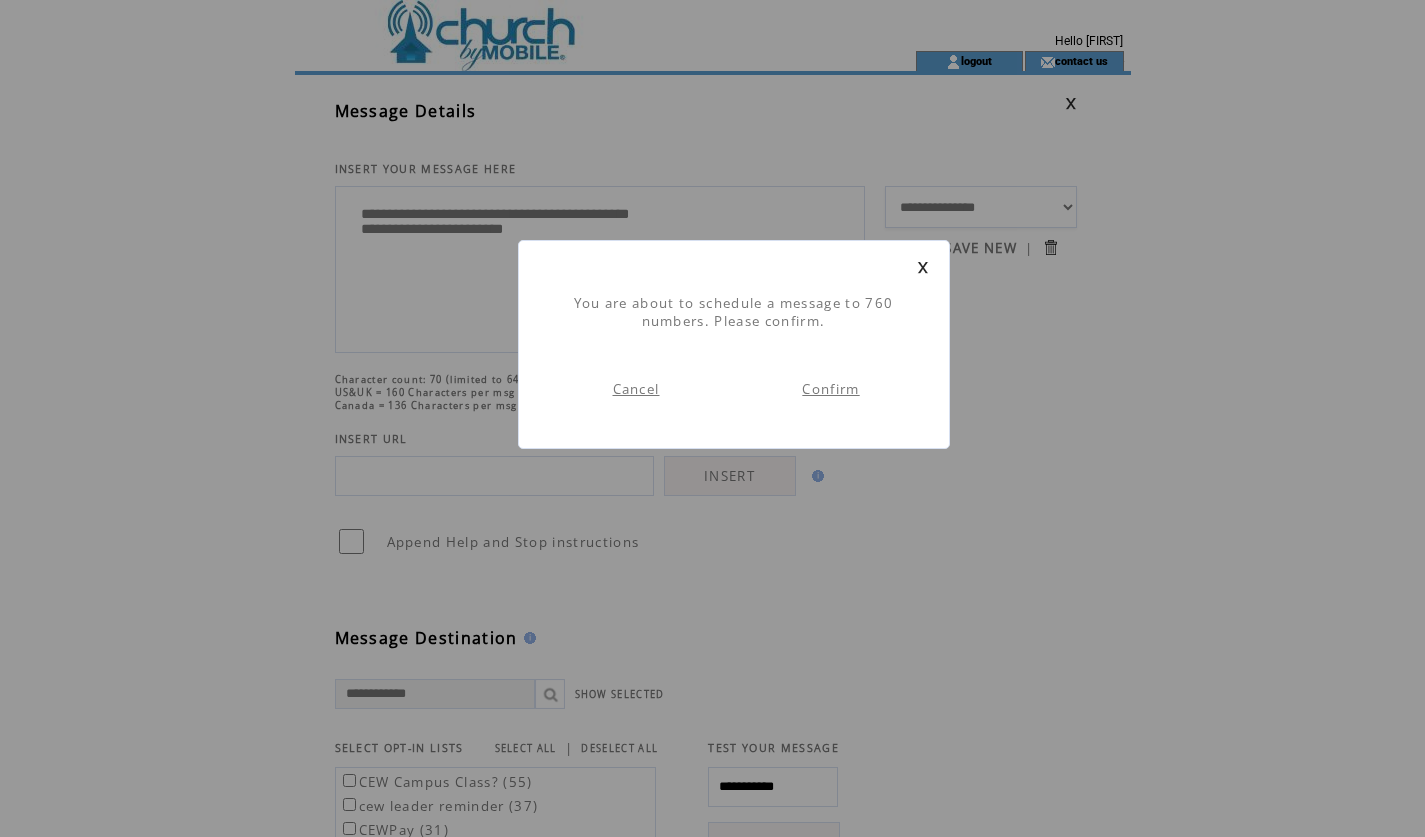 scroll, scrollTop: 1, scrollLeft: 0, axis: vertical 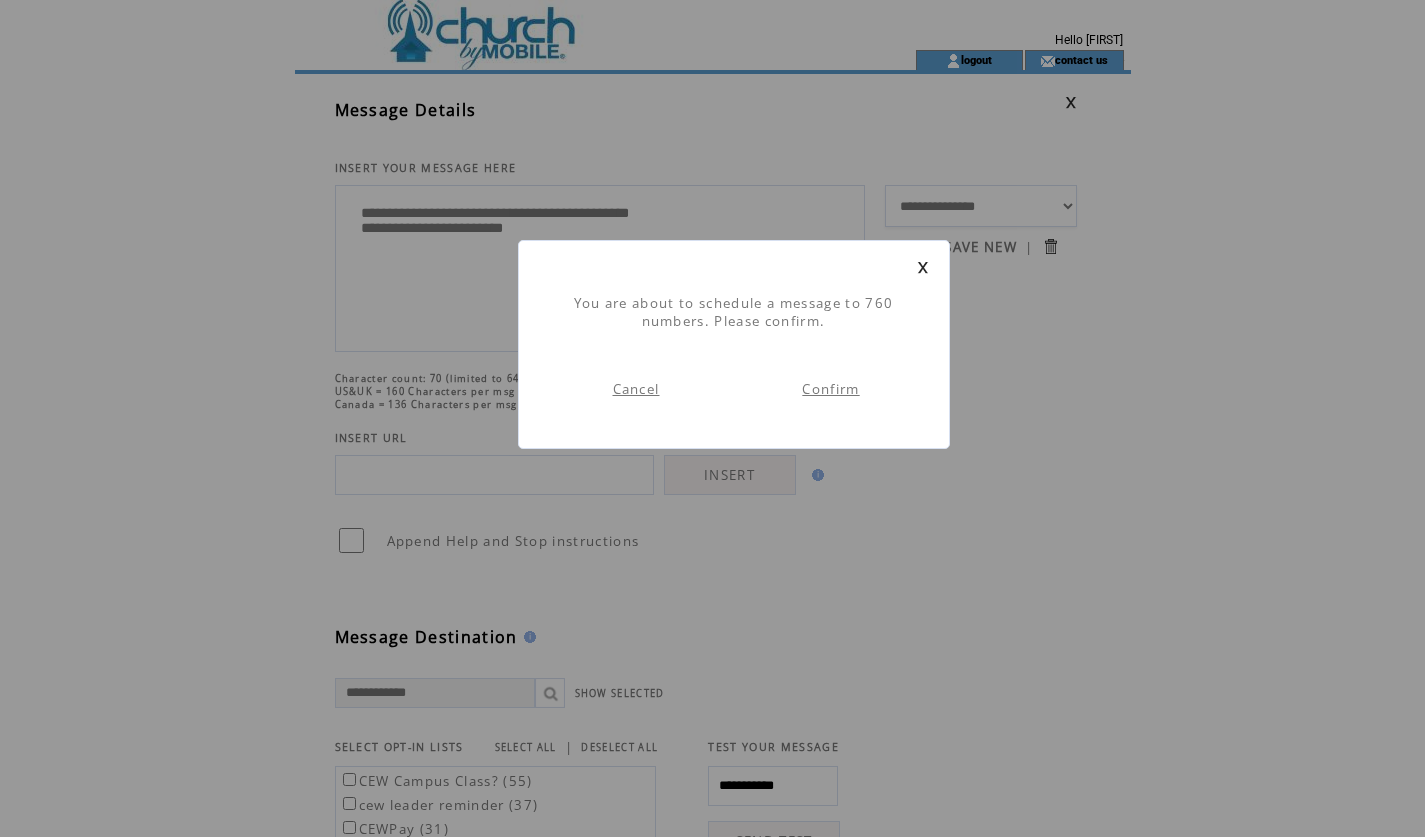 click on "Confirm" at bounding box center [830, 389] 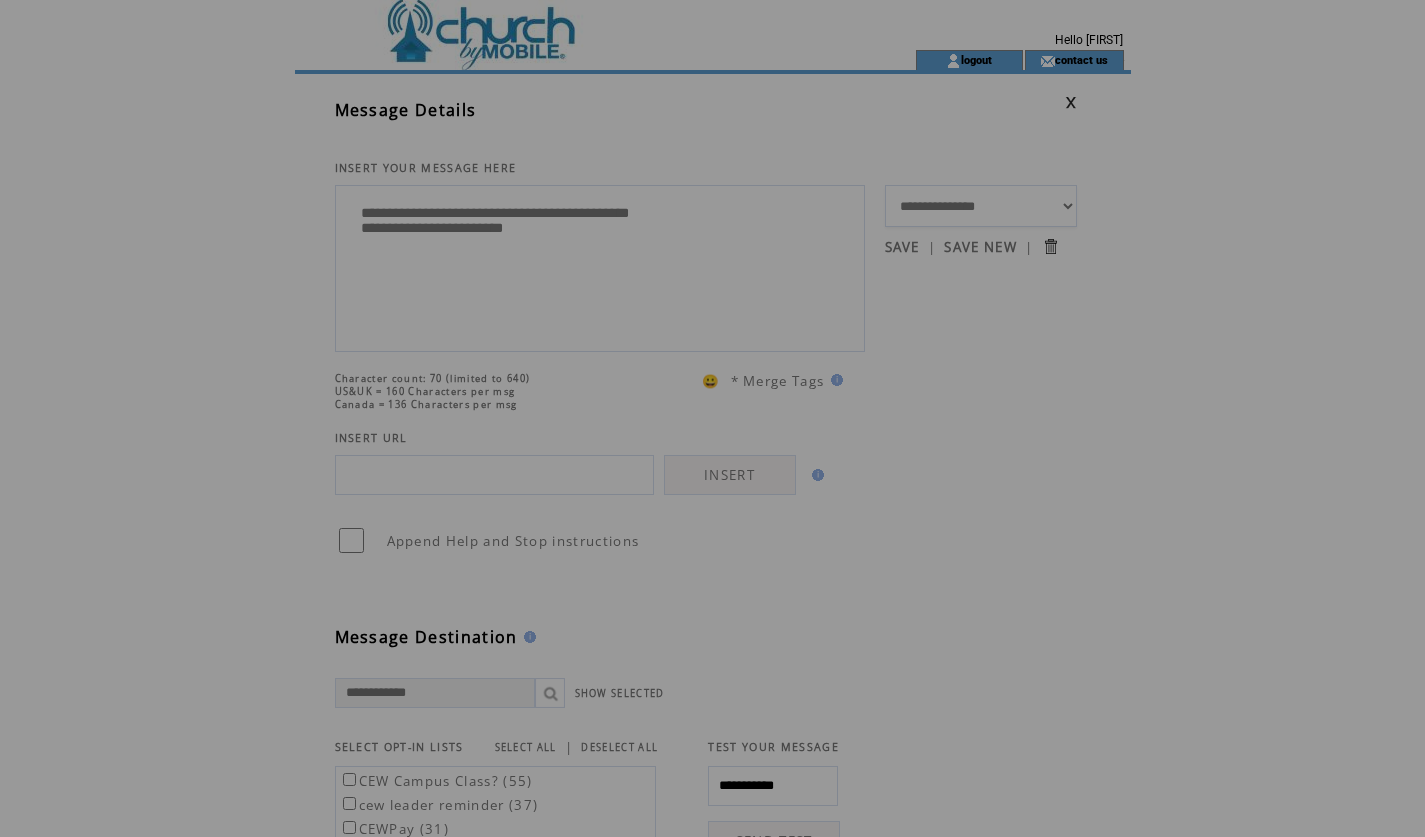 scroll, scrollTop: 0, scrollLeft: 0, axis: both 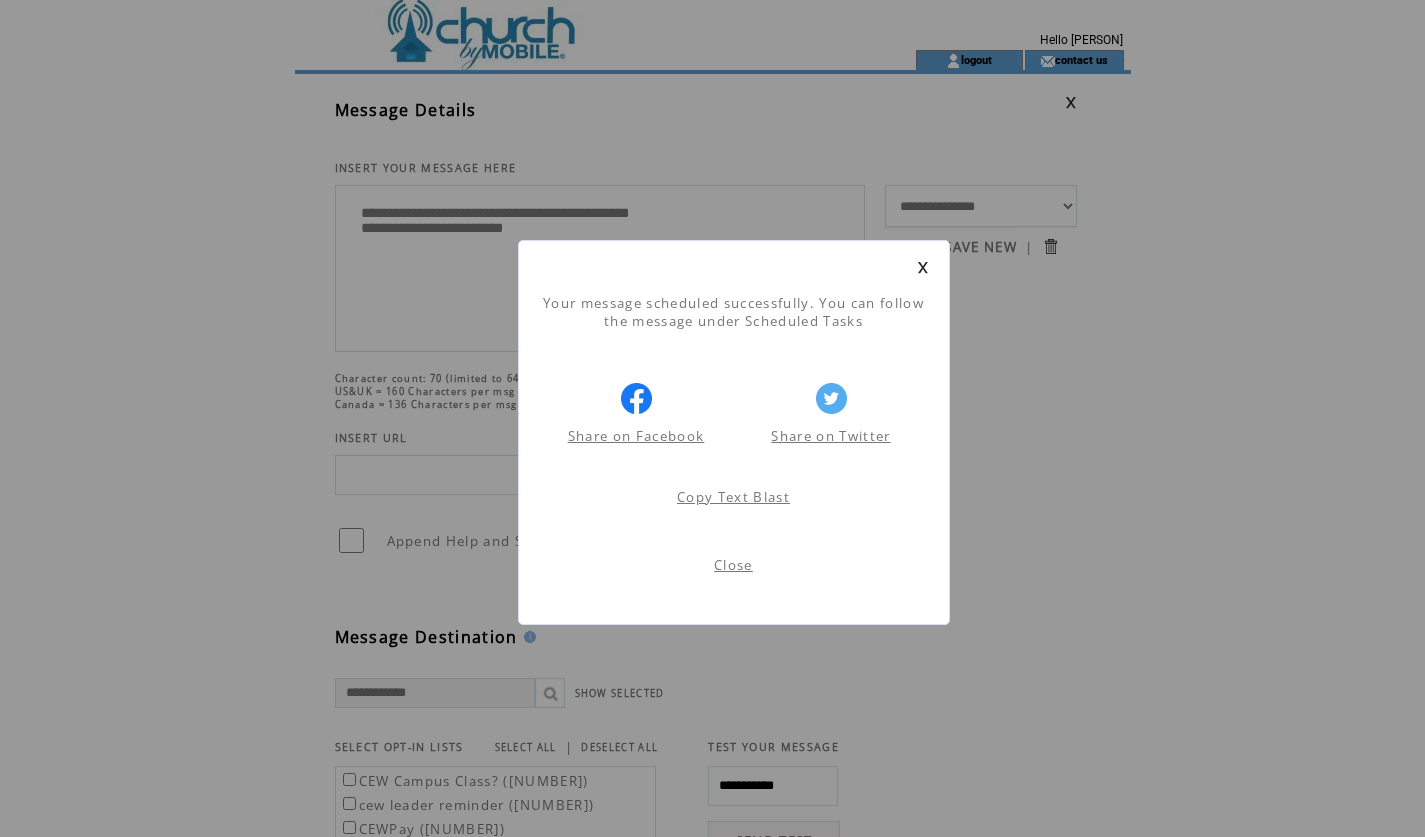 click on "Close" at bounding box center [733, 565] 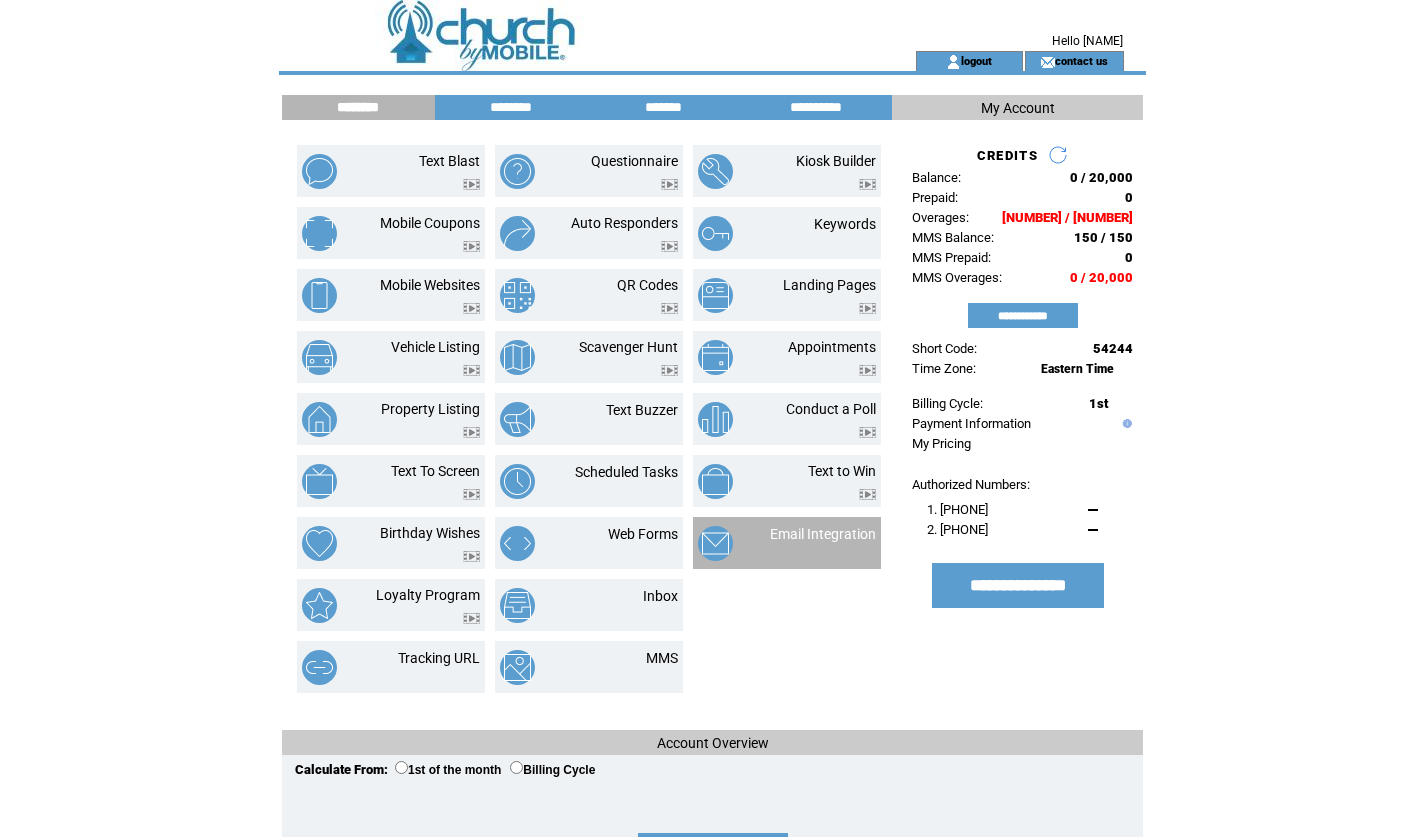 scroll, scrollTop: 0, scrollLeft: 0, axis: both 